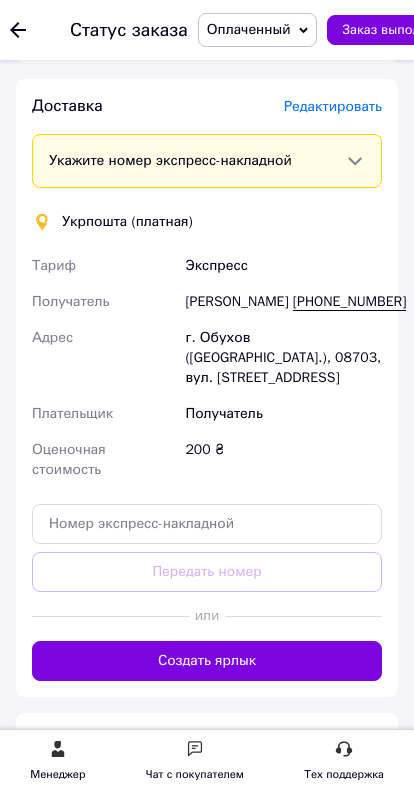 scroll, scrollTop: 850, scrollLeft: 0, axis: vertical 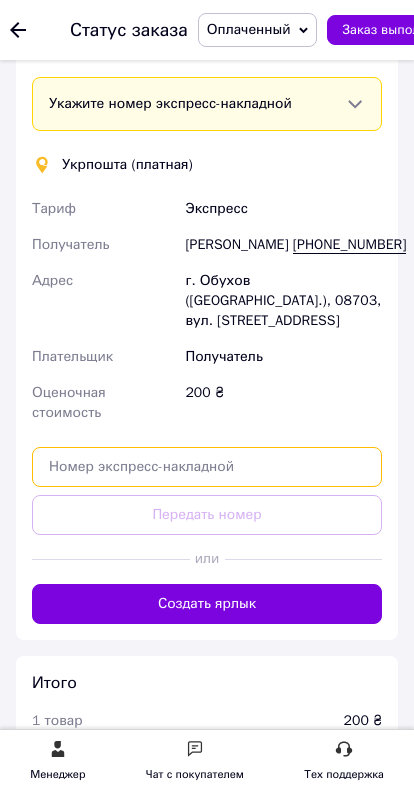 click at bounding box center (207, 467) 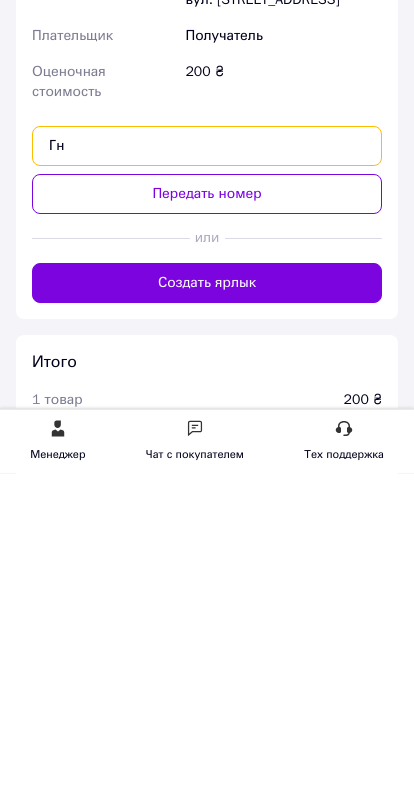 type on "Г" 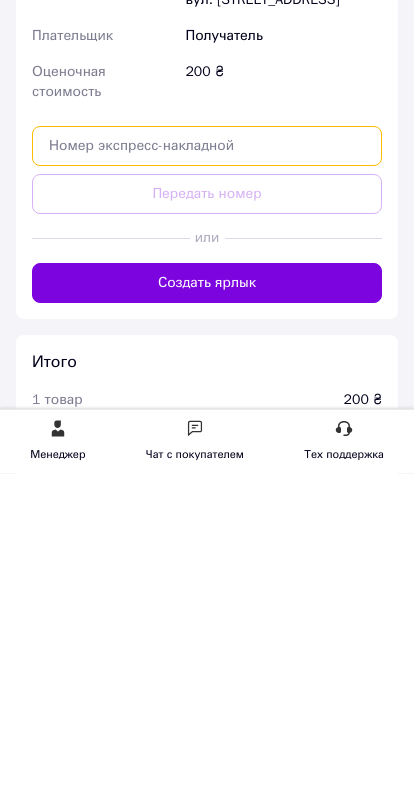 click at bounding box center [207, 467] 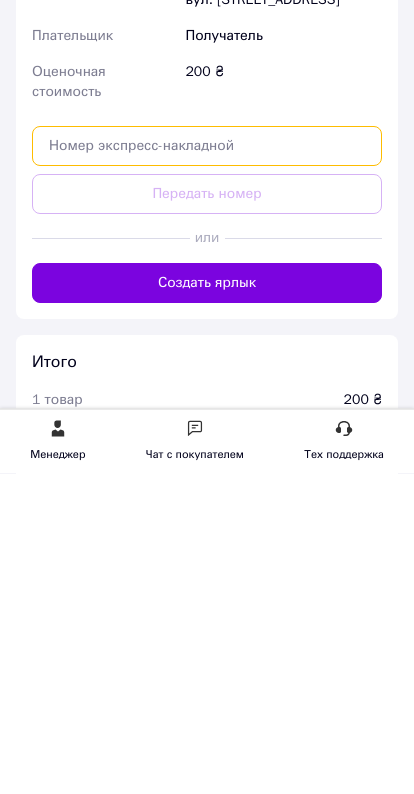 paste on "6119307080108" 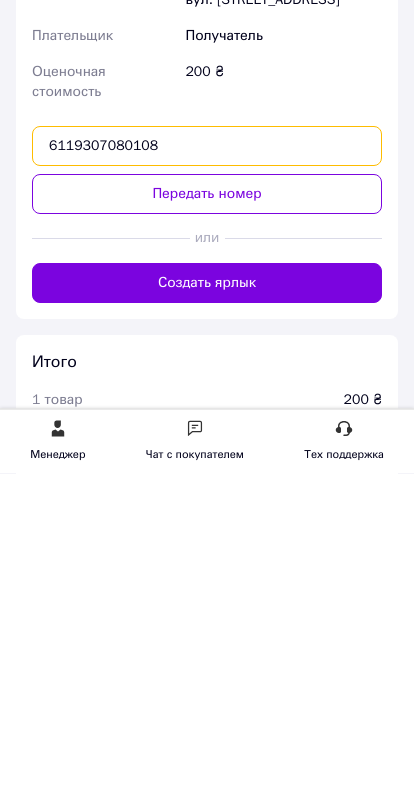 type on "6119307080108" 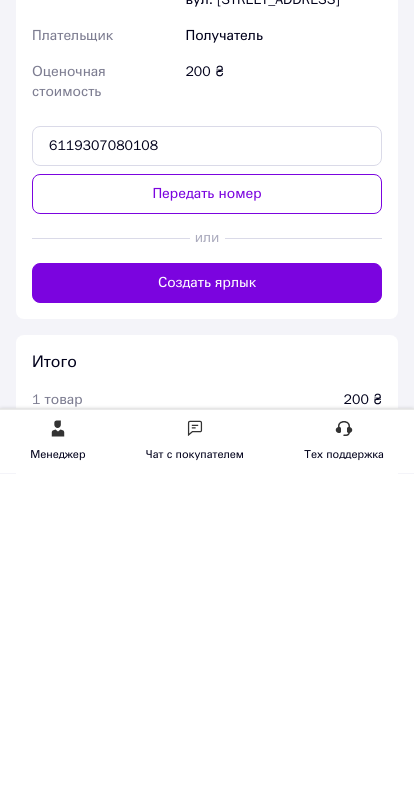 click on "Передать номер" at bounding box center [207, 515] 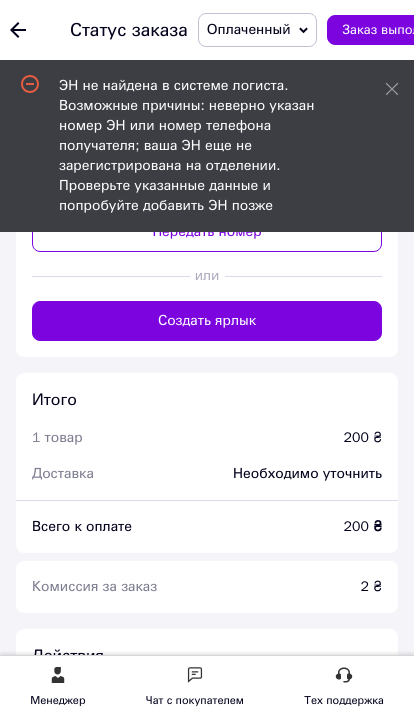 scroll, scrollTop: 1129, scrollLeft: 0, axis: vertical 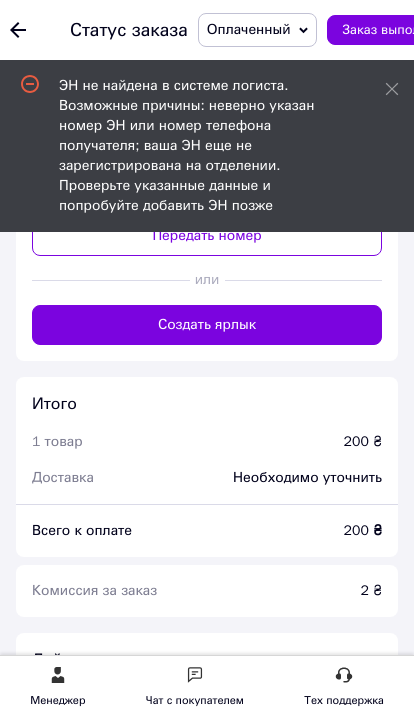 click on "Создать ярлык" at bounding box center [207, 325] 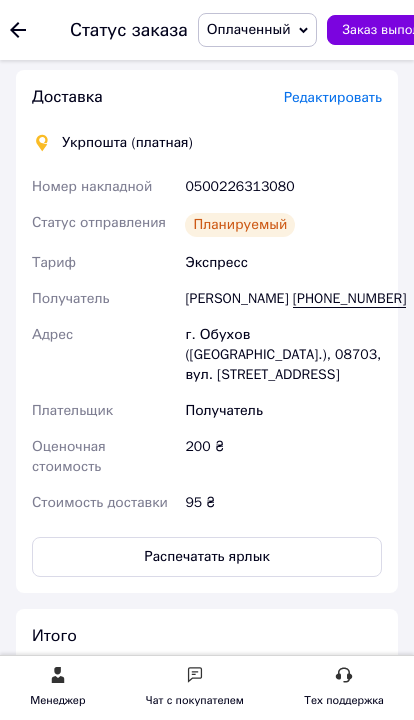 scroll, scrollTop: 801, scrollLeft: 0, axis: vertical 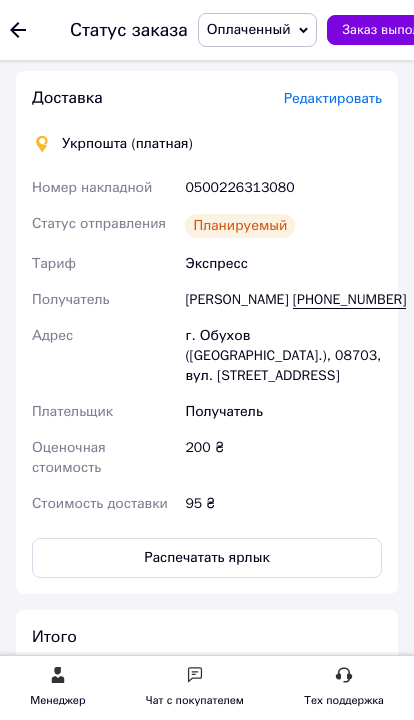 click on "Редактировать" at bounding box center (333, 98) 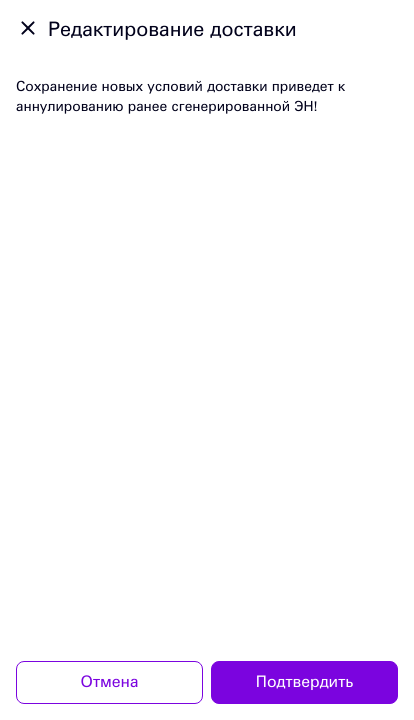 click on "Подтвердить" at bounding box center (304, 682) 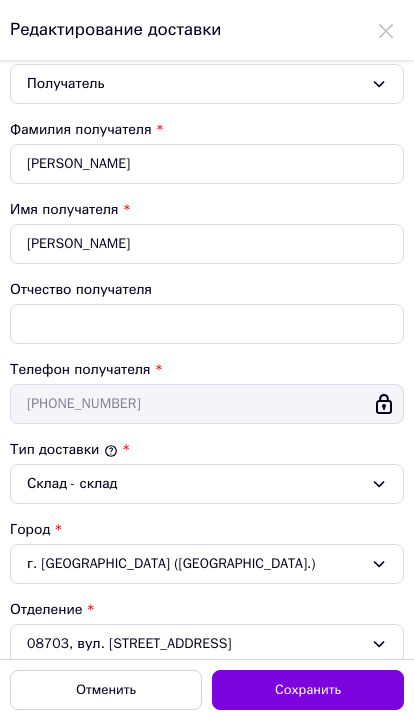scroll, scrollTop: 143, scrollLeft: 0, axis: vertical 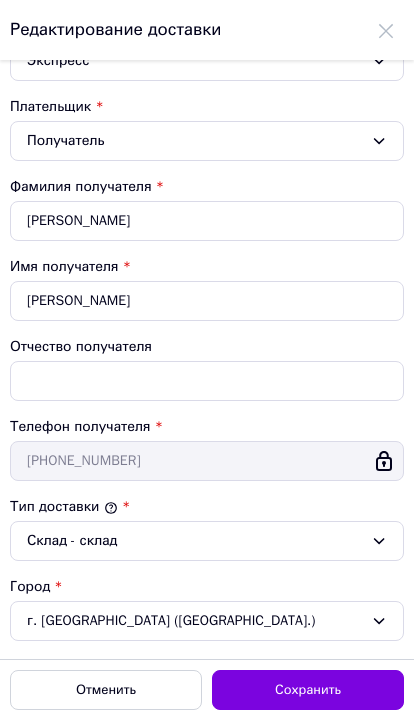 click 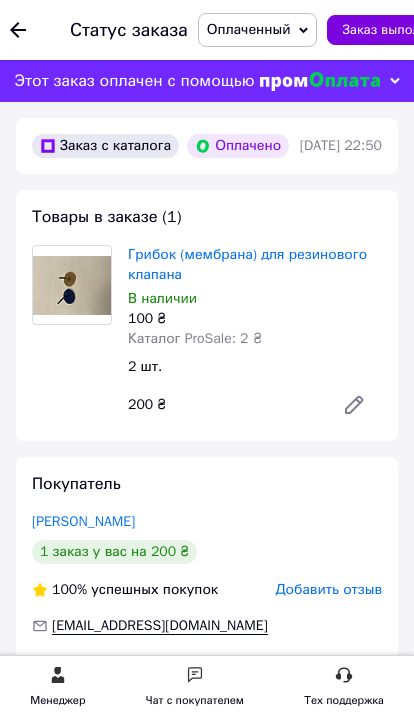 scroll, scrollTop: 801, scrollLeft: 0, axis: vertical 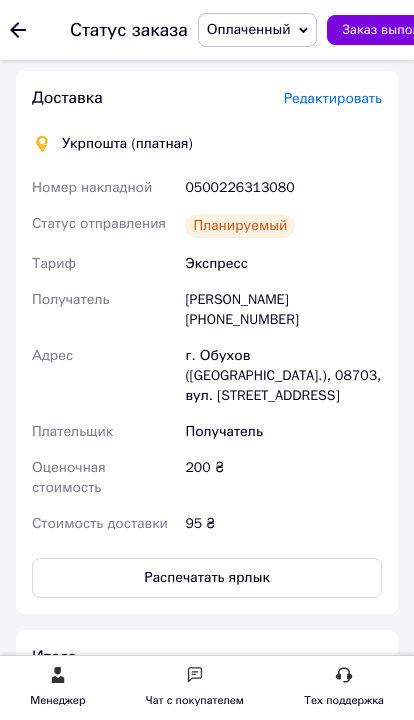 click on "Заказ выполнен" at bounding box center [393, 30] 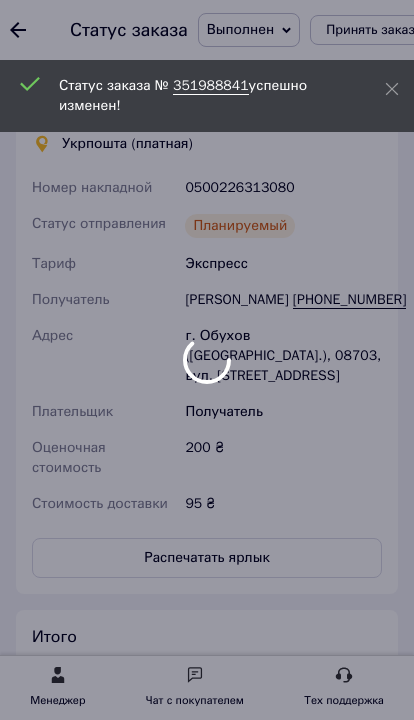 click on "Принять заказ" at bounding box center [370, 30] 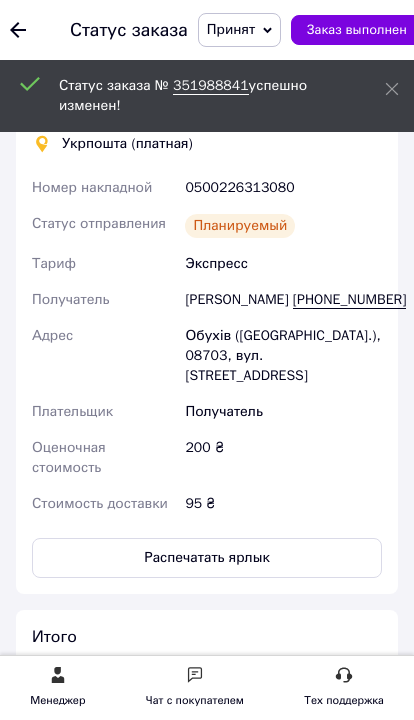 click on "Принят" at bounding box center (239, 30) 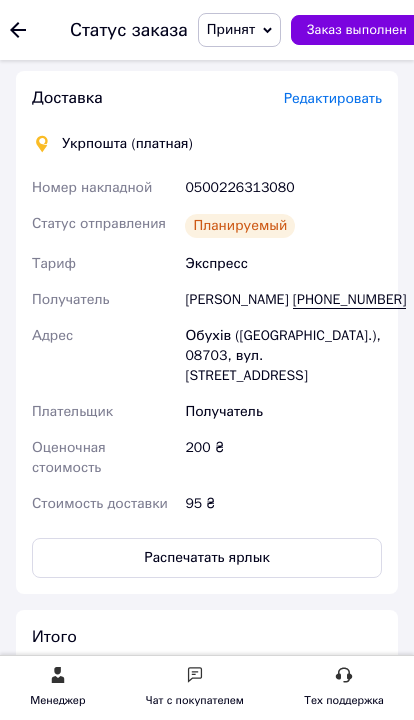click on "Оплата Оплачено Пром-оплата" at bounding box center [207, -1] 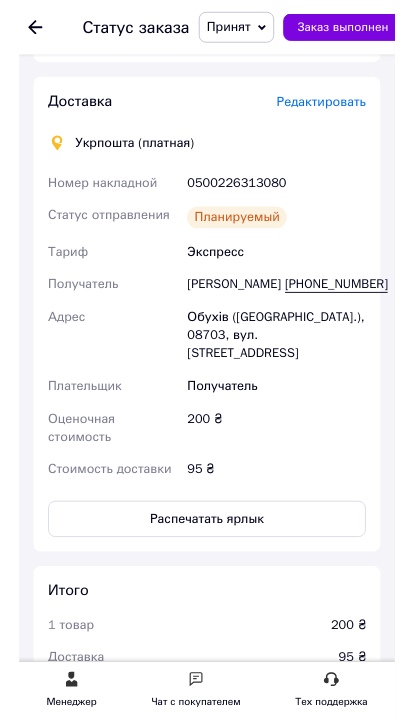 scroll, scrollTop: 815, scrollLeft: 0, axis: vertical 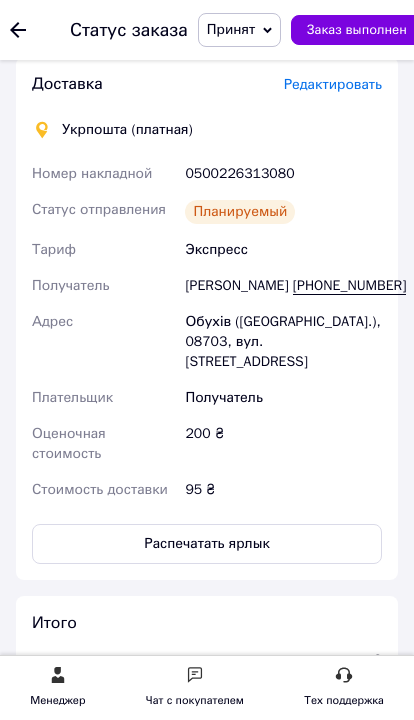 click at bounding box center [30, 30] 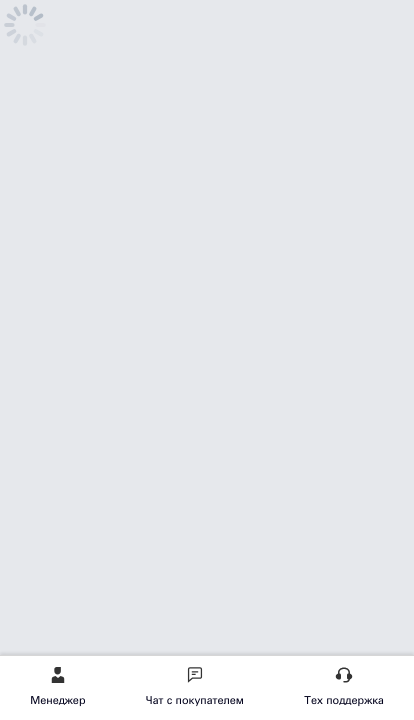 scroll, scrollTop: 0, scrollLeft: 0, axis: both 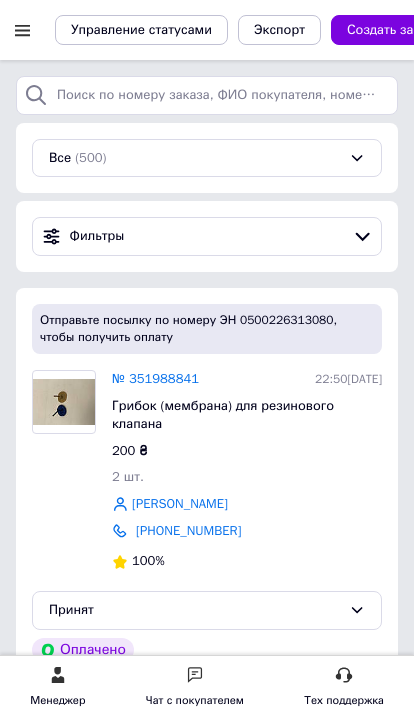 click at bounding box center [22, 30] 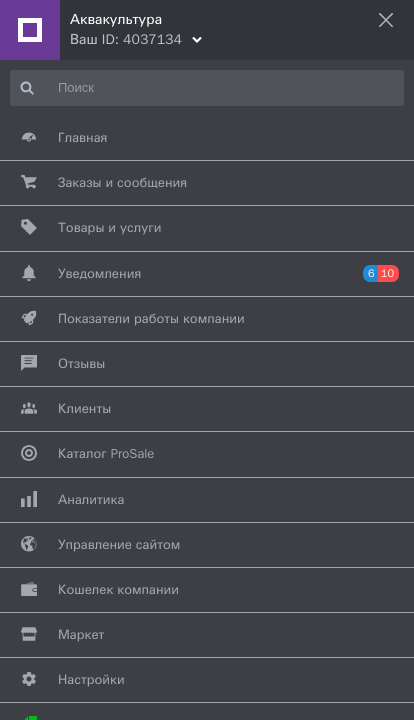 click on "Ваш ID: 4037134" at bounding box center (126, 40) 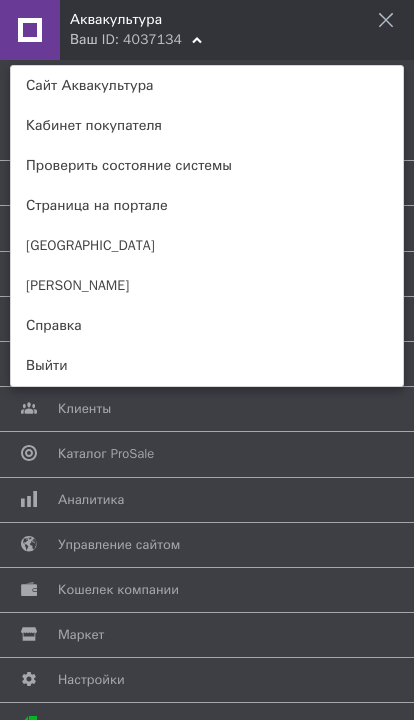 click on "[GEOGRAPHIC_DATA]" at bounding box center [207, 246] 